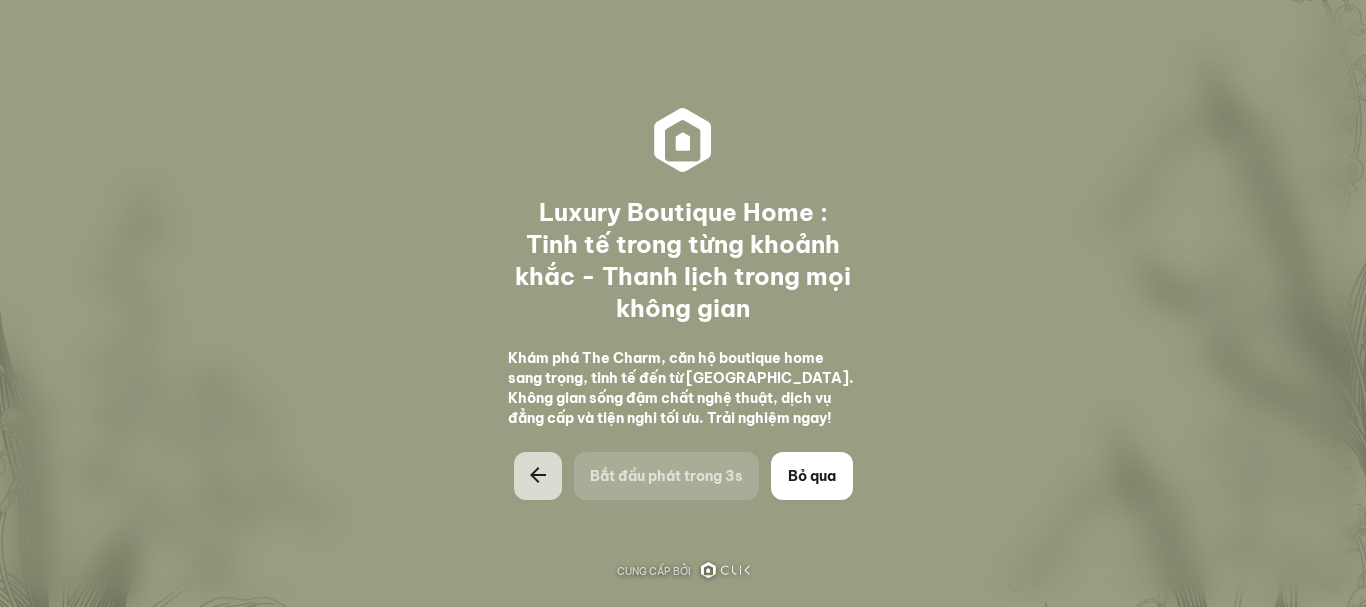 scroll, scrollTop: 0, scrollLeft: 0, axis: both 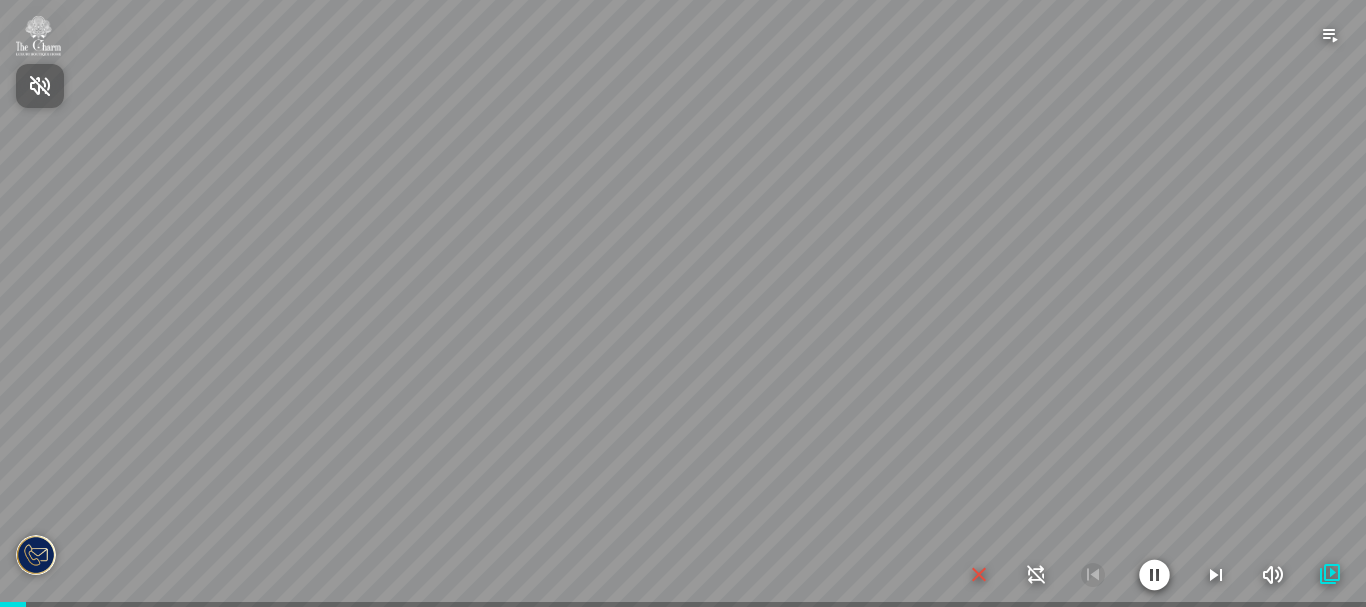 drag, startPoint x: 875, startPoint y: 318, endPoint x: 531, endPoint y: 231, distance: 354.83093 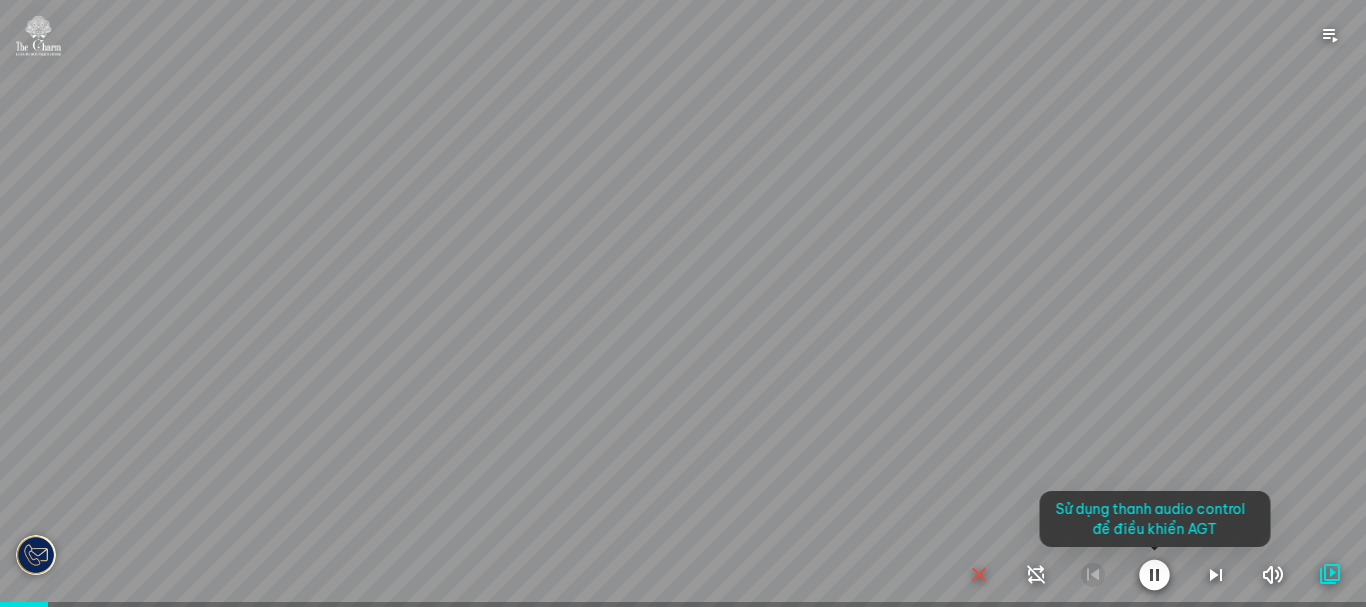 drag, startPoint x: 815, startPoint y: 330, endPoint x: 654, endPoint y: 242, distance: 183.48024 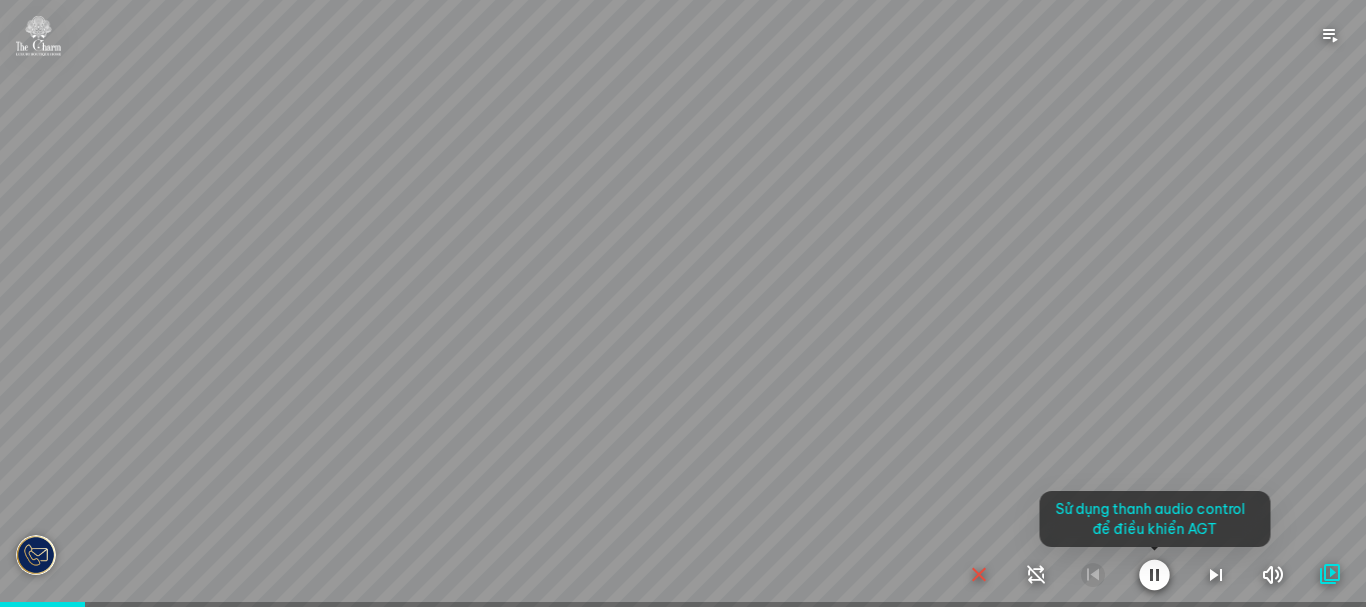 drag, startPoint x: 754, startPoint y: 436, endPoint x: 650, endPoint y: 448, distance: 104.69002 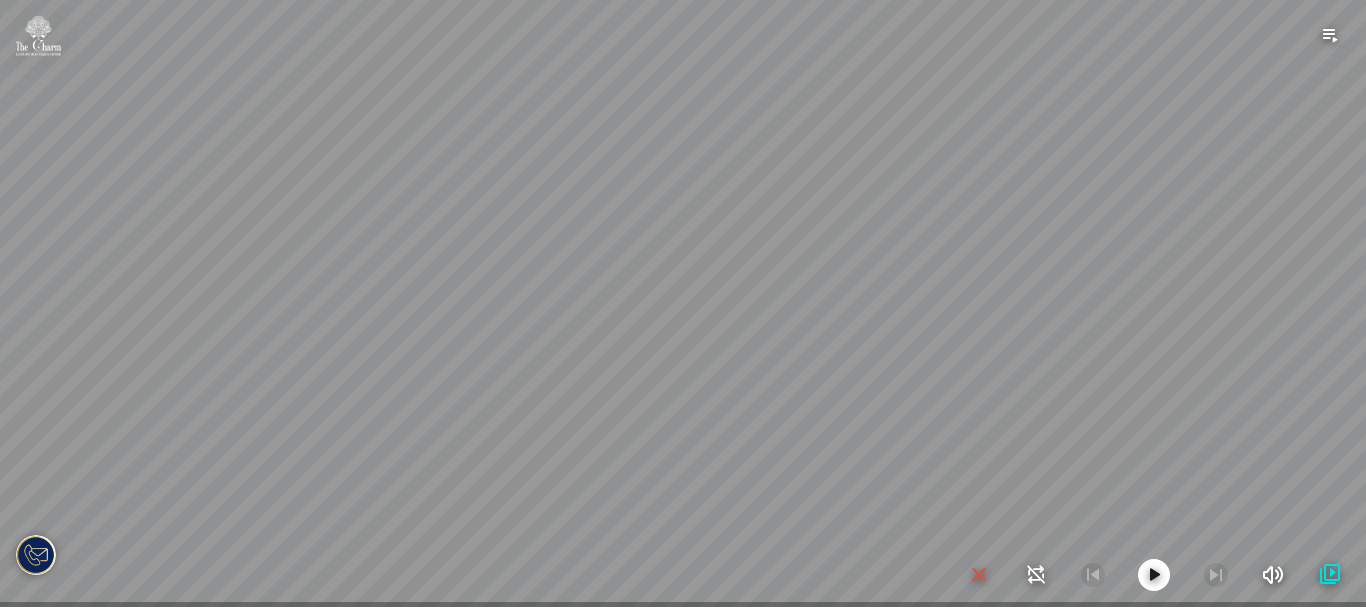 drag, startPoint x: 716, startPoint y: 284, endPoint x: 548, endPoint y: 215, distance: 181.61774 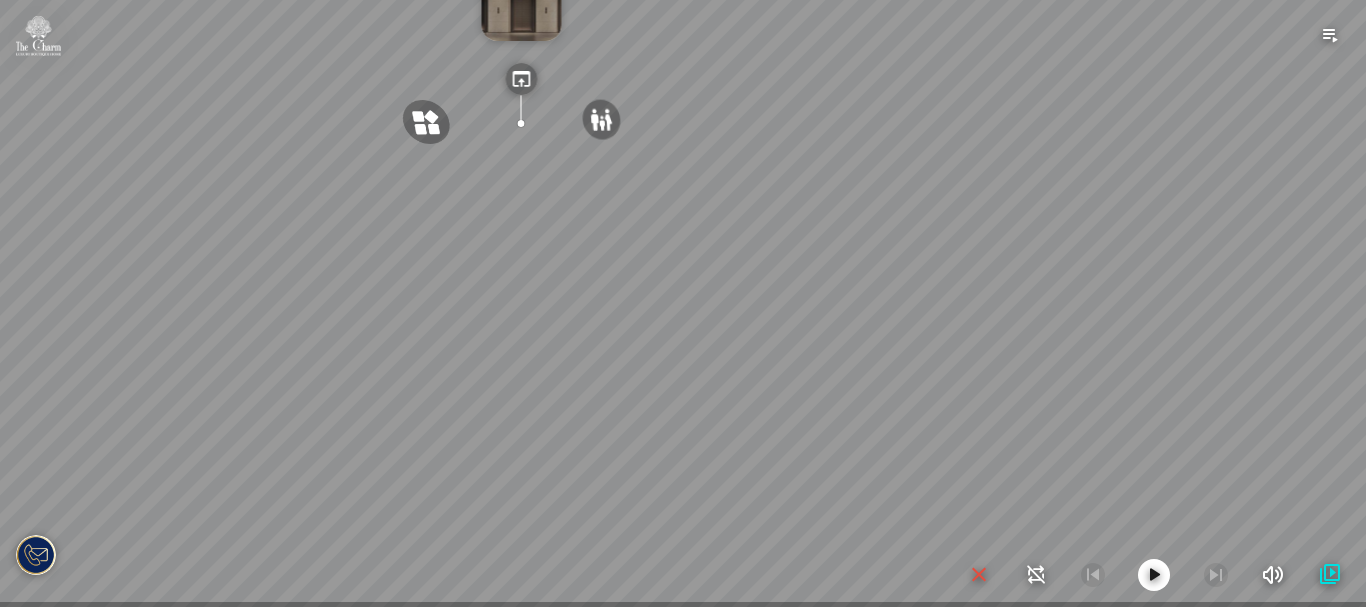 drag, startPoint x: 1061, startPoint y: 279, endPoint x: 496, endPoint y: 233, distance: 566.86945 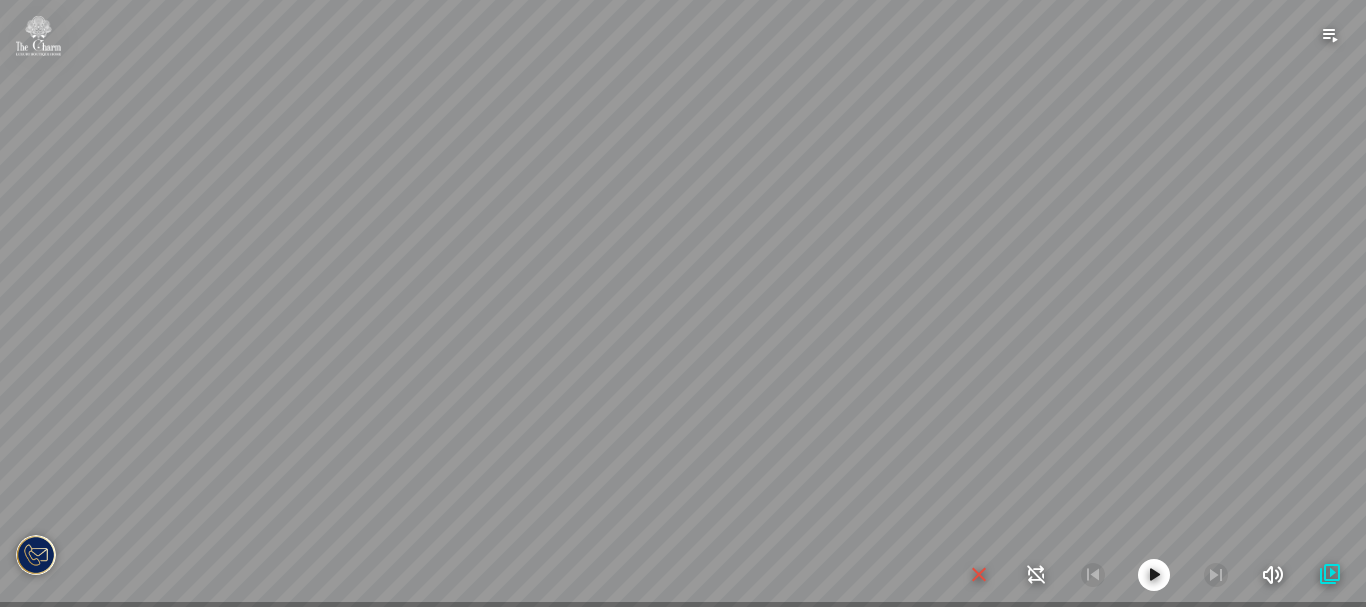 drag, startPoint x: 910, startPoint y: 217, endPoint x: 531, endPoint y: 280, distance: 384.20047 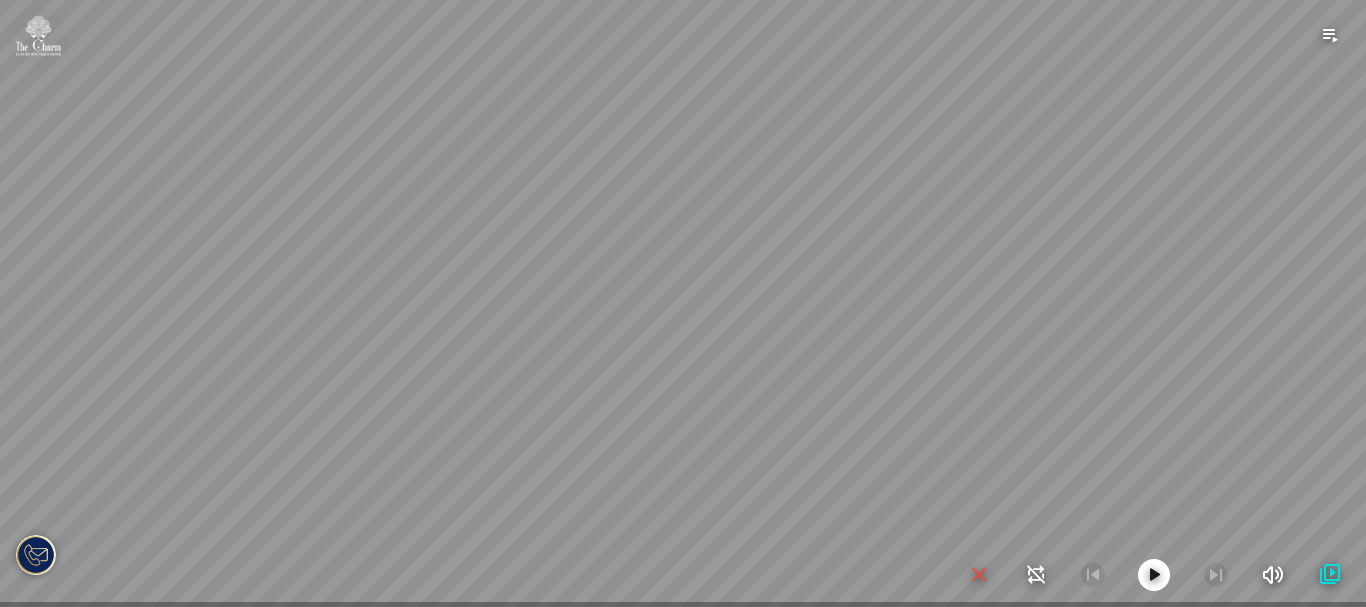 drag, startPoint x: 712, startPoint y: 416, endPoint x: 937, endPoint y: 428, distance: 225.31978 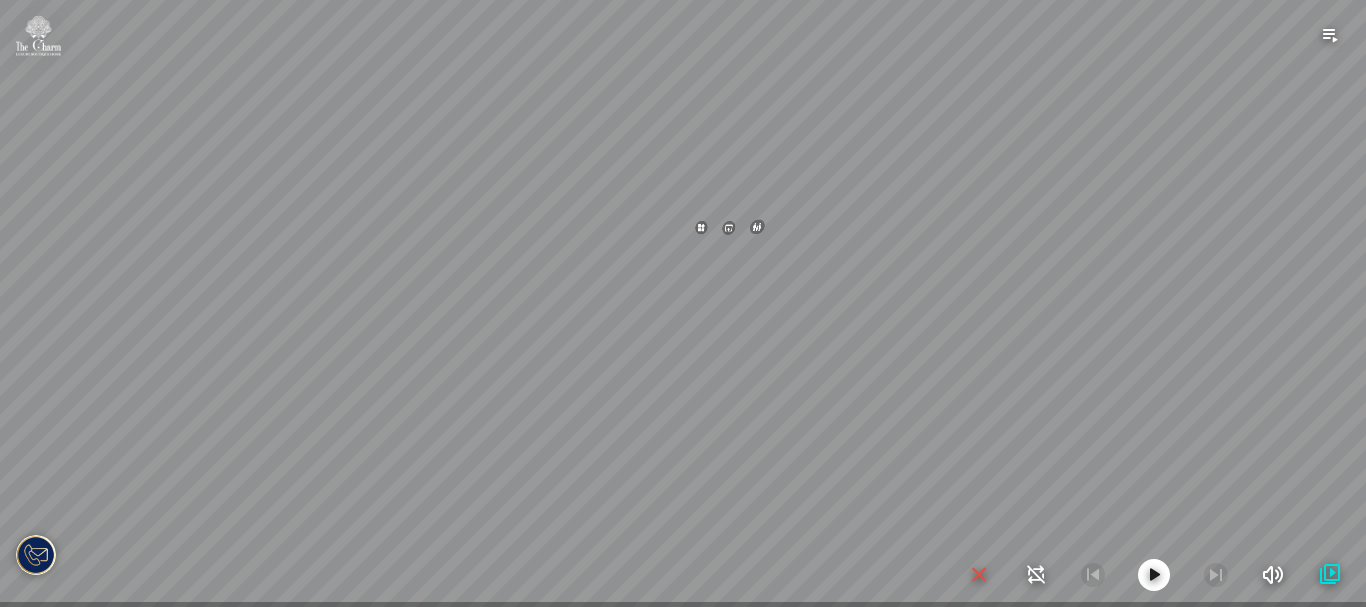 drag, startPoint x: 697, startPoint y: 330, endPoint x: 423, endPoint y: 253, distance: 284.61377 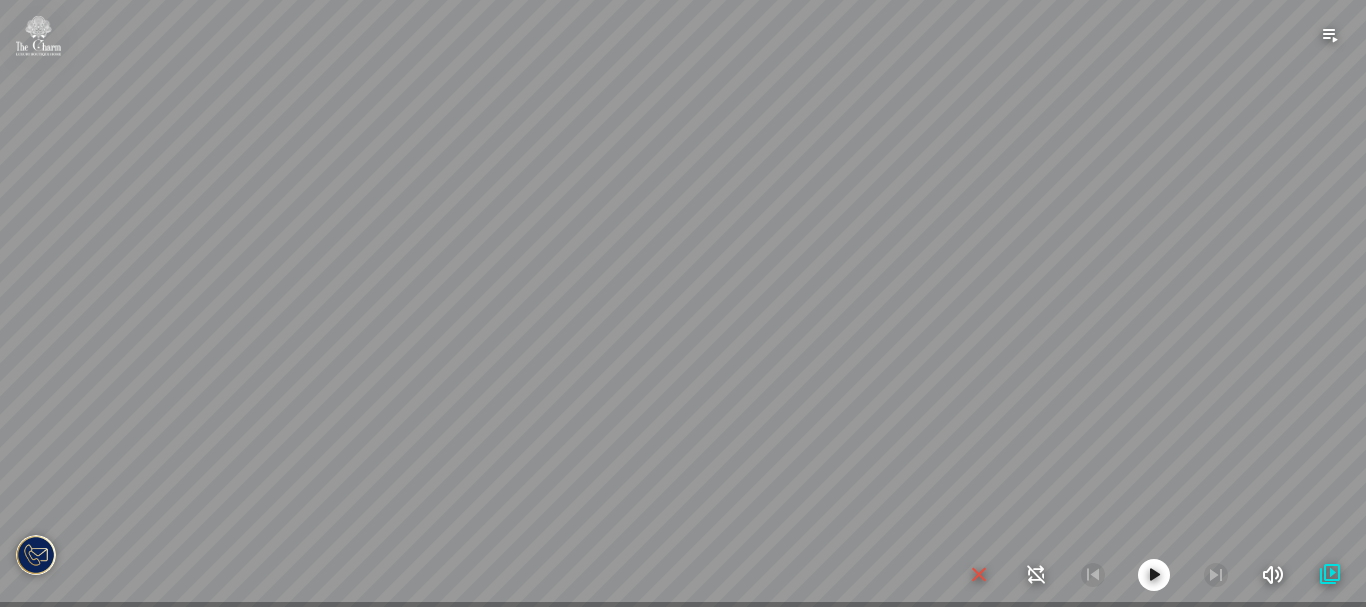 drag, startPoint x: 849, startPoint y: 297, endPoint x: 539, endPoint y: 207, distance: 322.80026 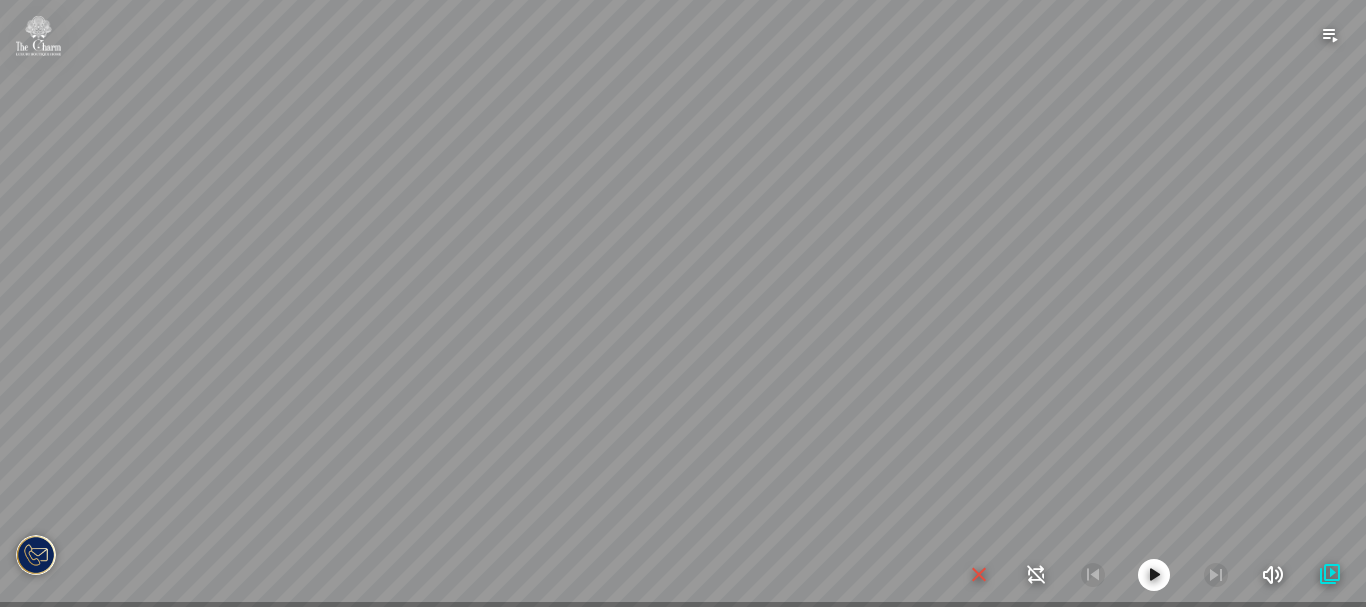 drag, startPoint x: 920, startPoint y: 278, endPoint x: 889, endPoint y: 466, distance: 190.53871 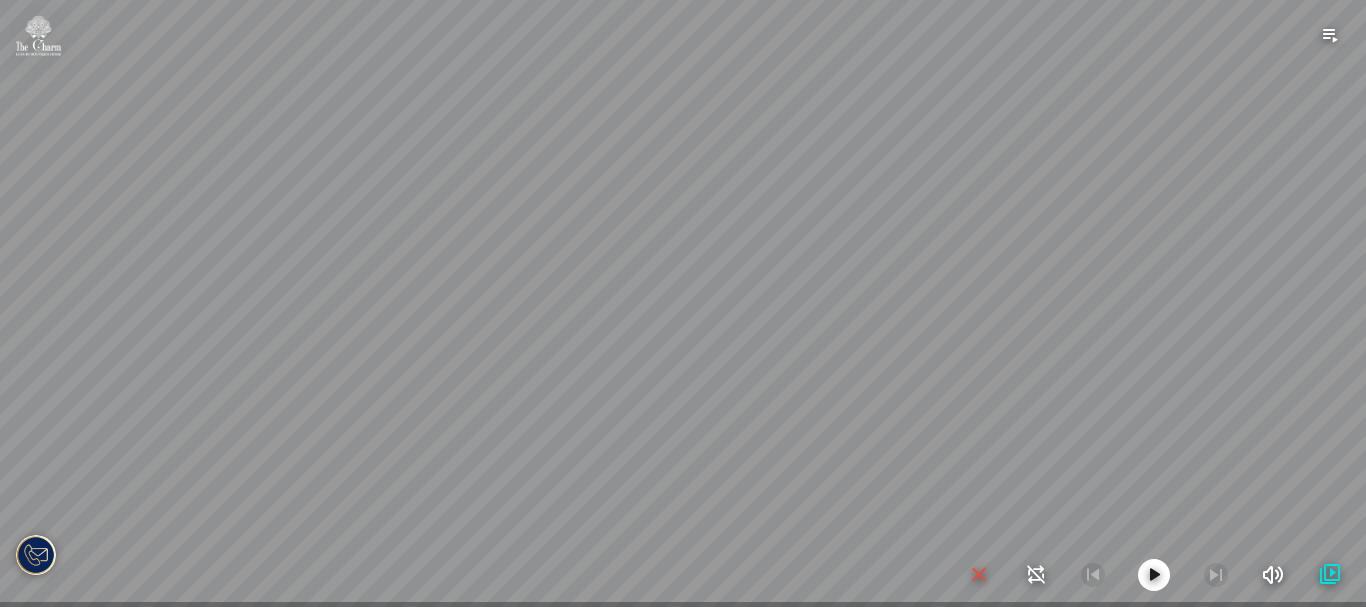 drag, startPoint x: 901, startPoint y: 386, endPoint x: 705, endPoint y: 385, distance: 196.00255 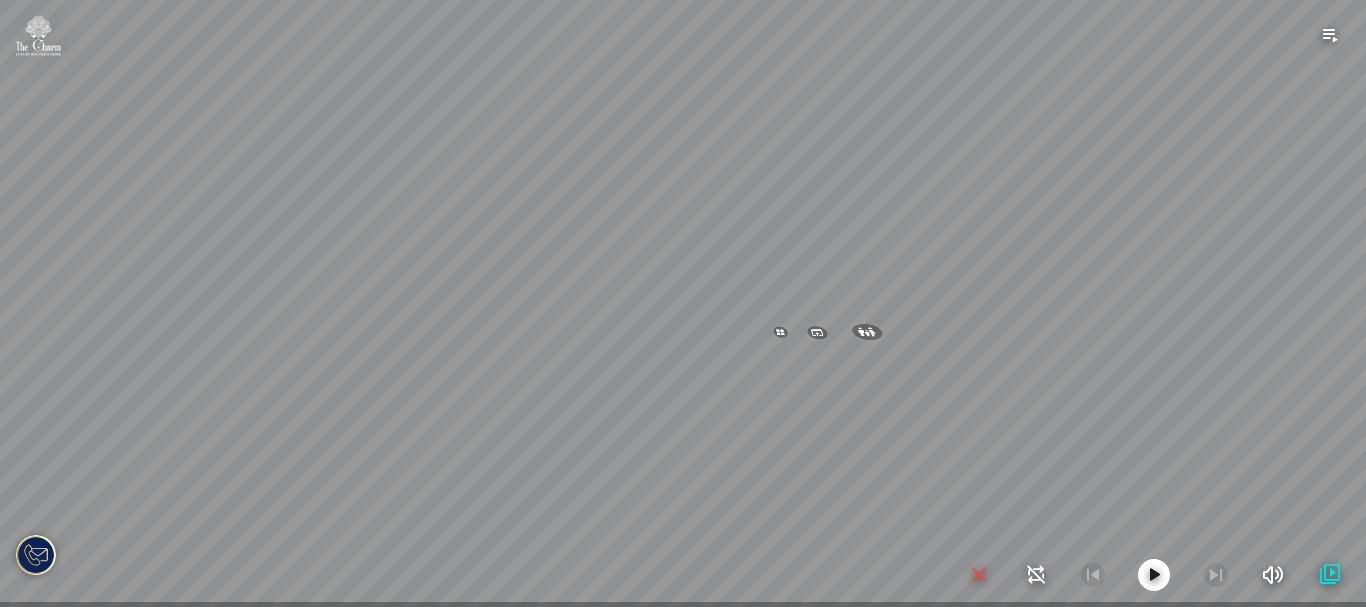 drag, startPoint x: 935, startPoint y: 351, endPoint x: 864, endPoint y: 349, distance: 71.02816 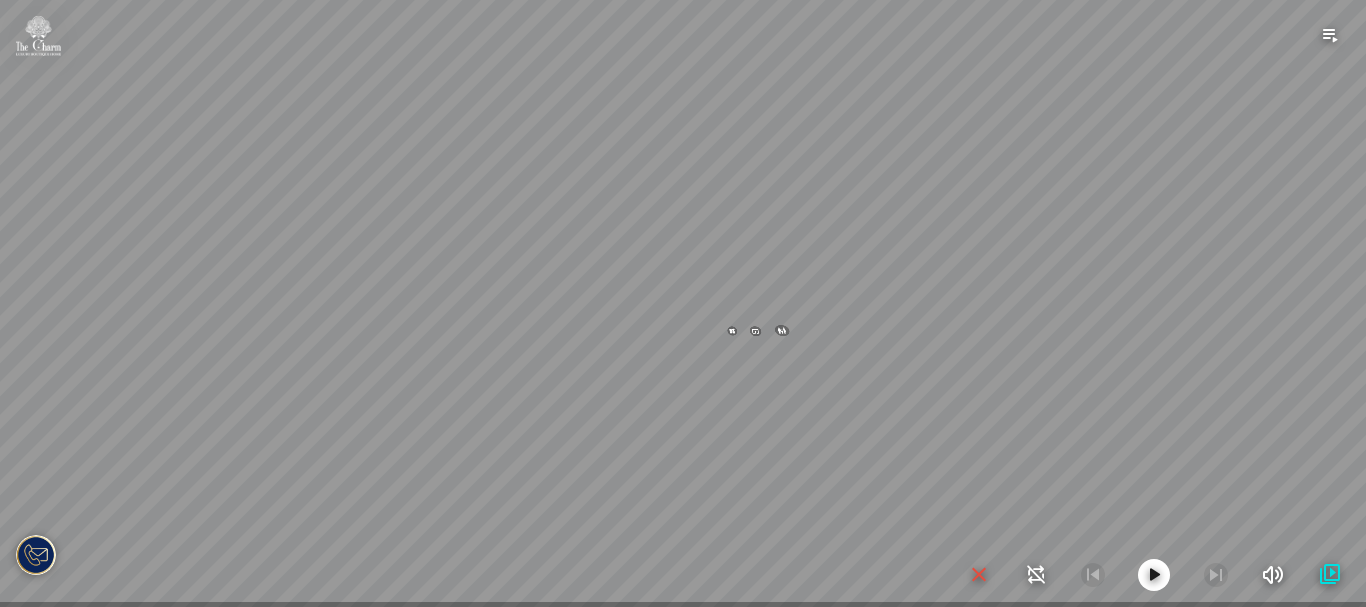 drag, startPoint x: 958, startPoint y: 340, endPoint x: 919, endPoint y: 339, distance: 39.012817 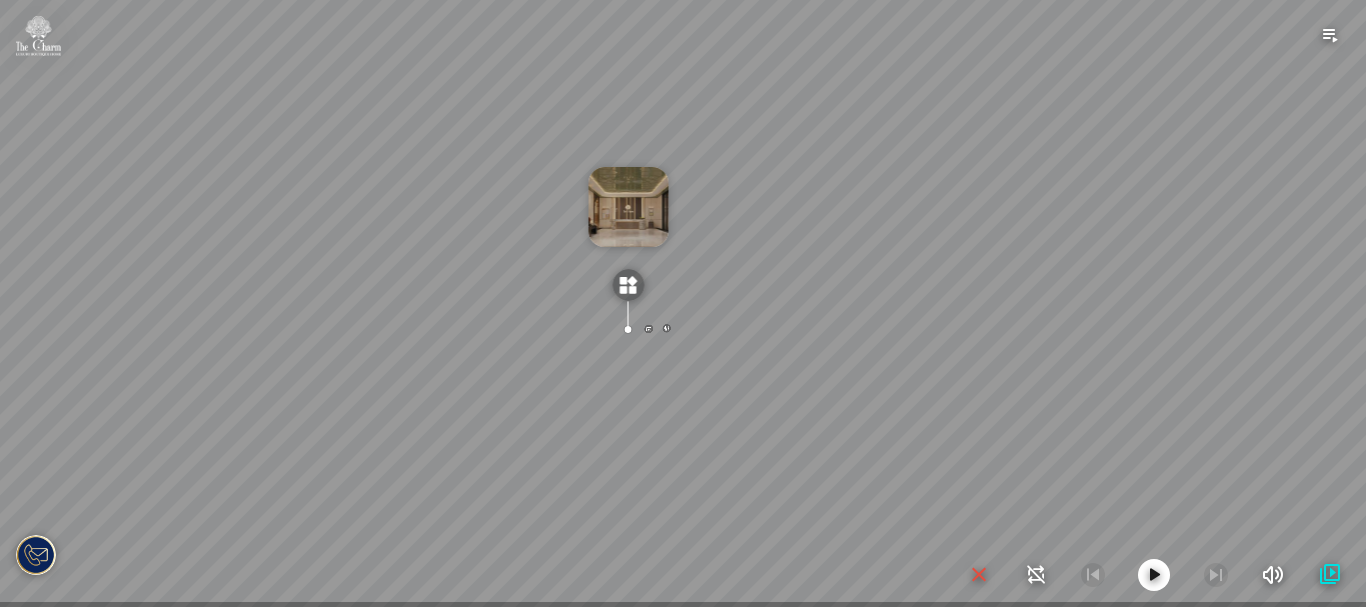 drag, startPoint x: 1008, startPoint y: 348, endPoint x: 900, endPoint y: 346, distance: 108.01852 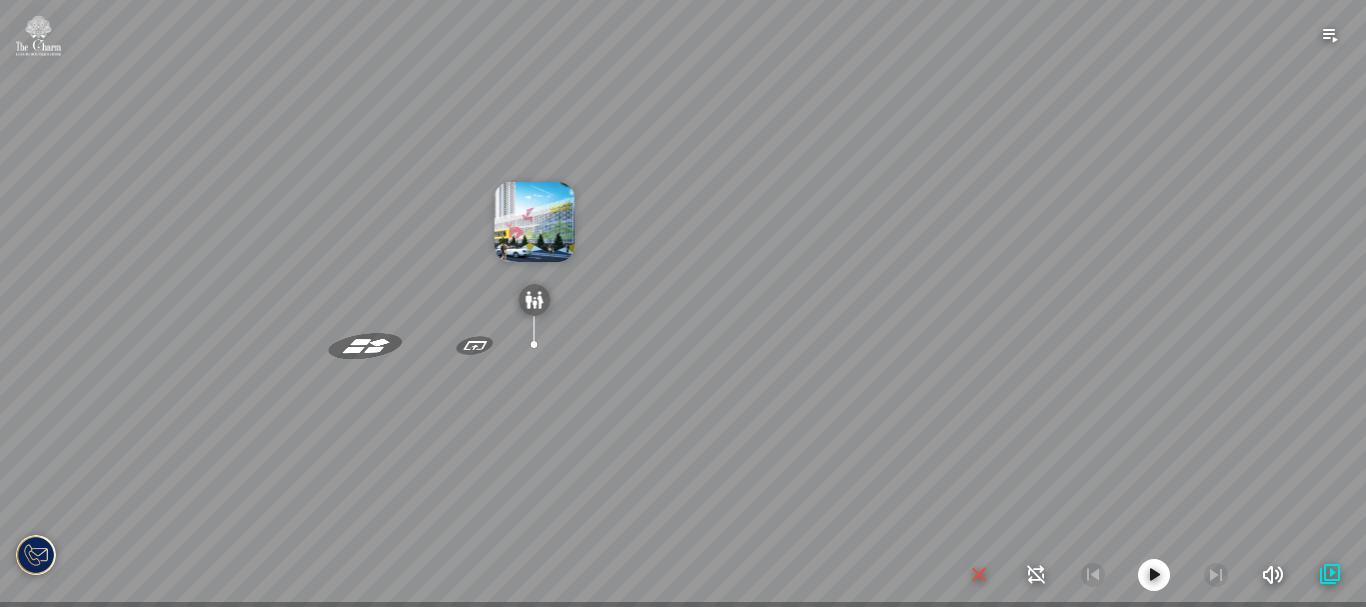 drag, startPoint x: 1025, startPoint y: 341, endPoint x: 956, endPoint y: 358, distance: 71.063354 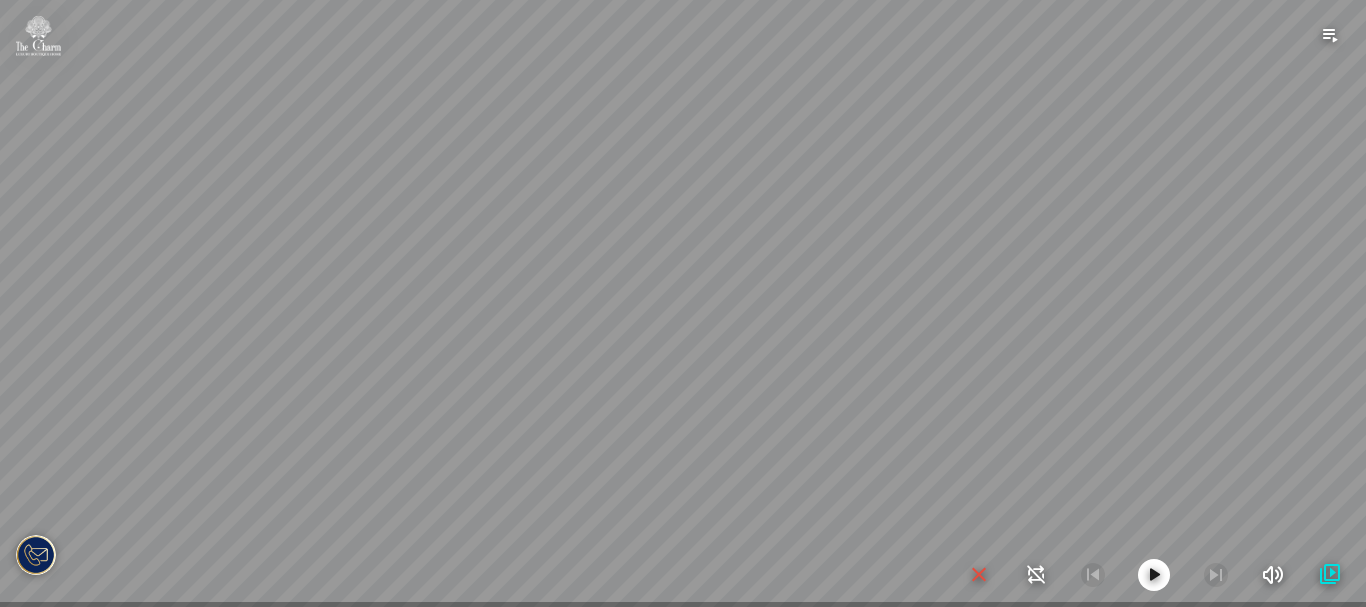 drag, startPoint x: 871, startPoint y: 336, endPoint x: 760, endPoint y: 354, distance: 112.44999 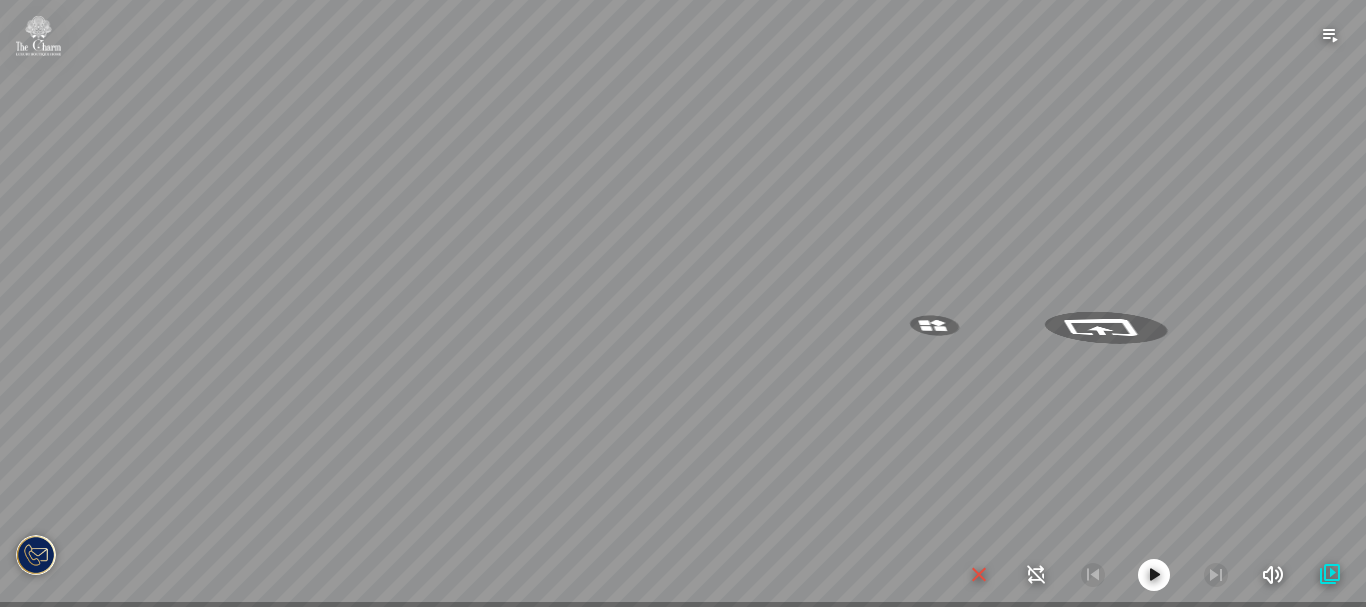 drag, startPoint x: 810, startPoint y: 277, endPoint x: 724, endPoint y: 273, distance: 86.09297 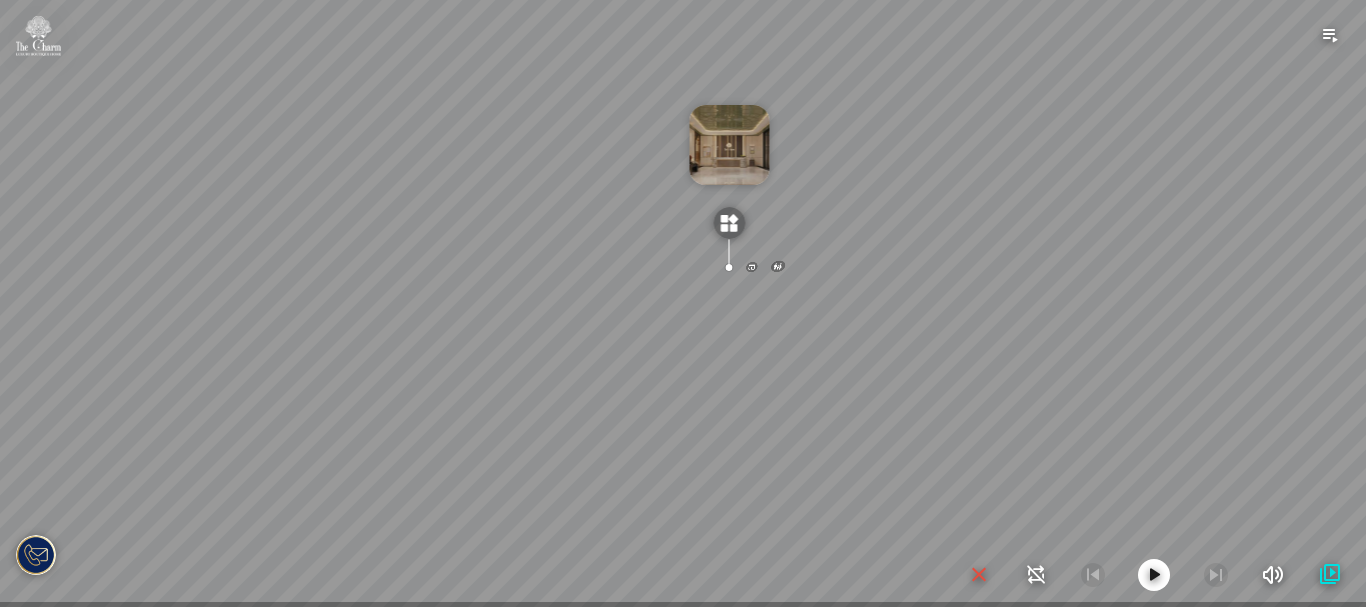 drag, startPoint x: 856, startPoint y: 348, endPoint x: 860, endPoint y: 298, distance: 50.159744 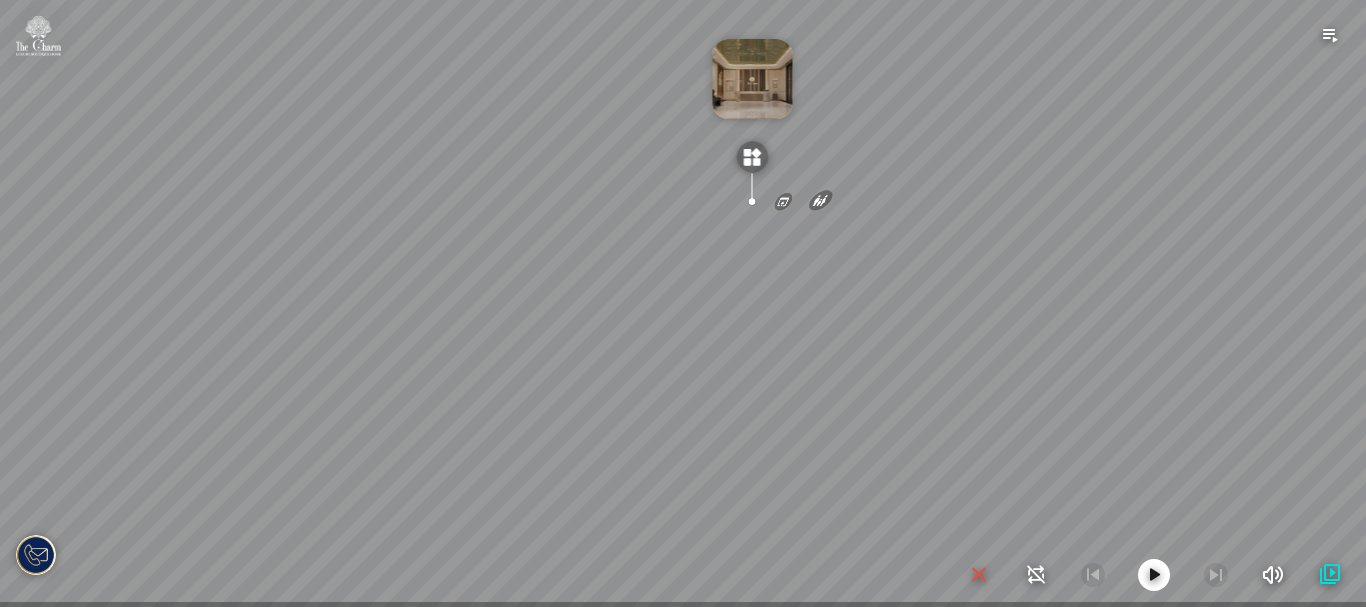drag, startPoint x: 885, startPoint y: 349, endPoint x: 890, endPoint y: 303, distance: 46.270943 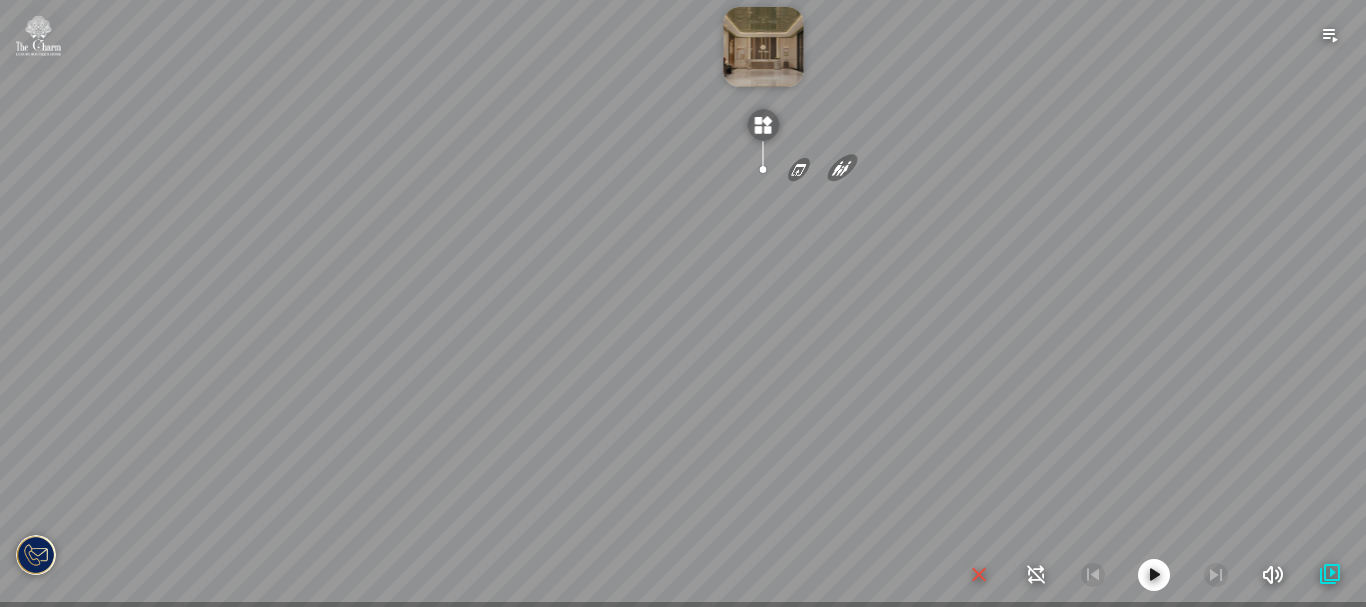 drag, startPoint x: 882, startPoint y: 353, endPoint x: 882, endPoint y: 334, distance: 19 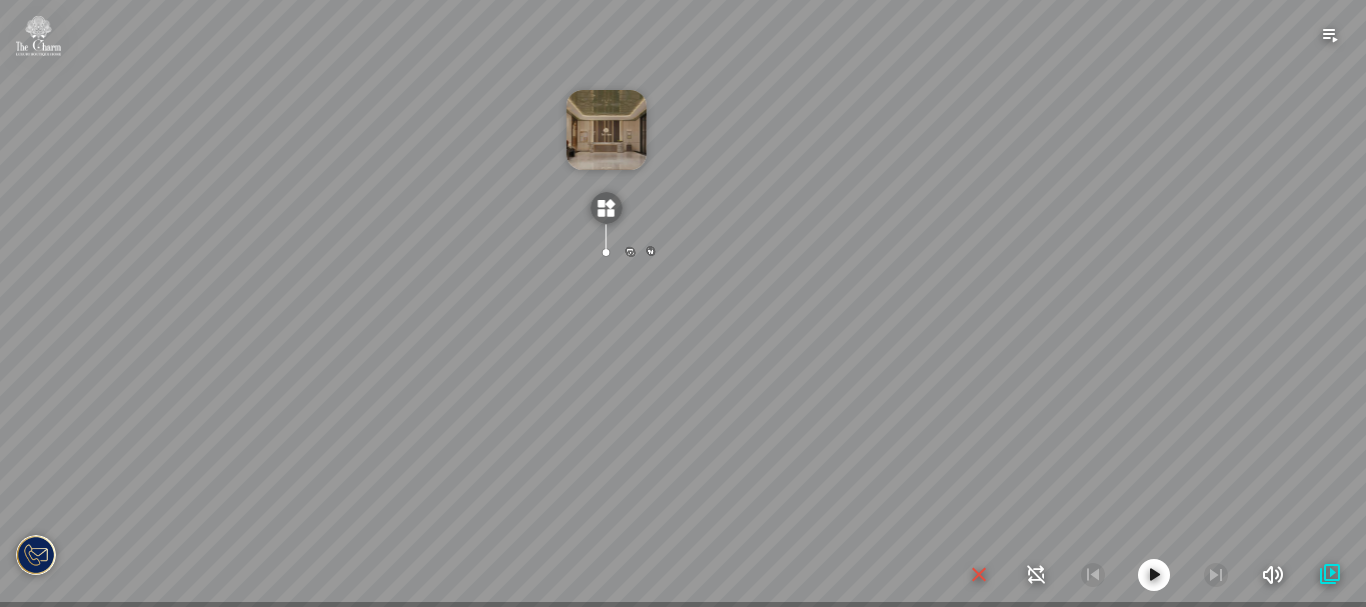drag, startPoint x: 861, startPoint y: 356, endPoint x: 737, endPoint y: 414, distance: 136.89412 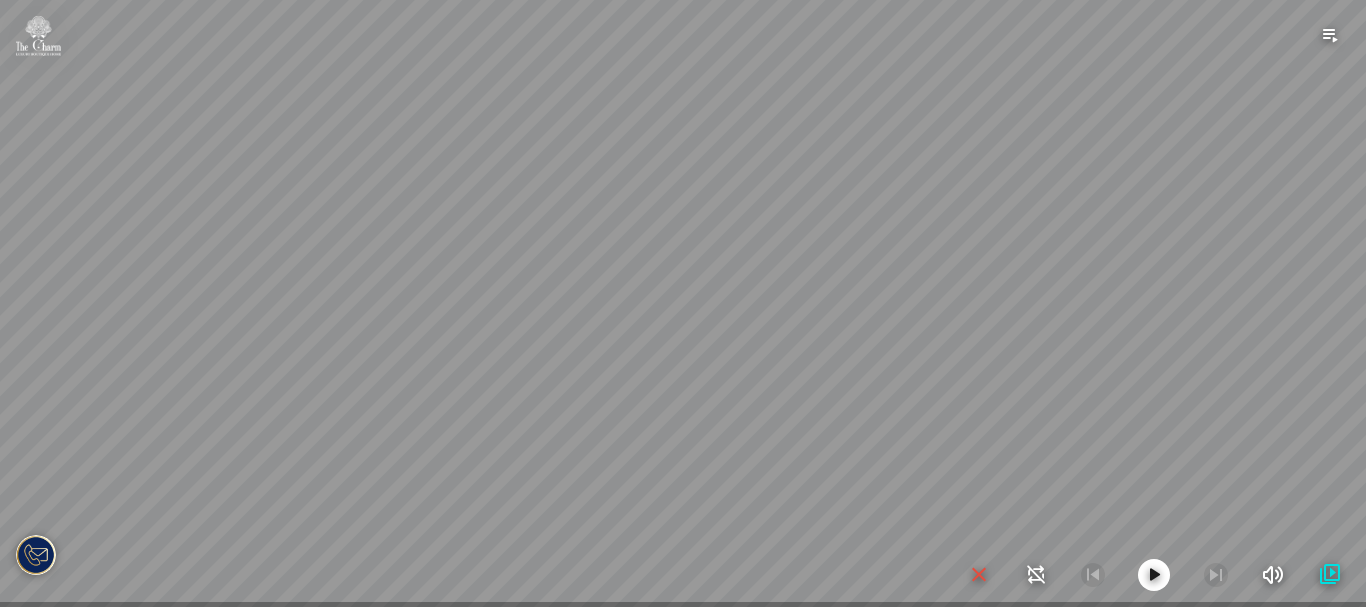 drag, startPoint x: 853, startPoint y: 397, endPoint x: 693, endPoint y: 389, distance: 160.19987 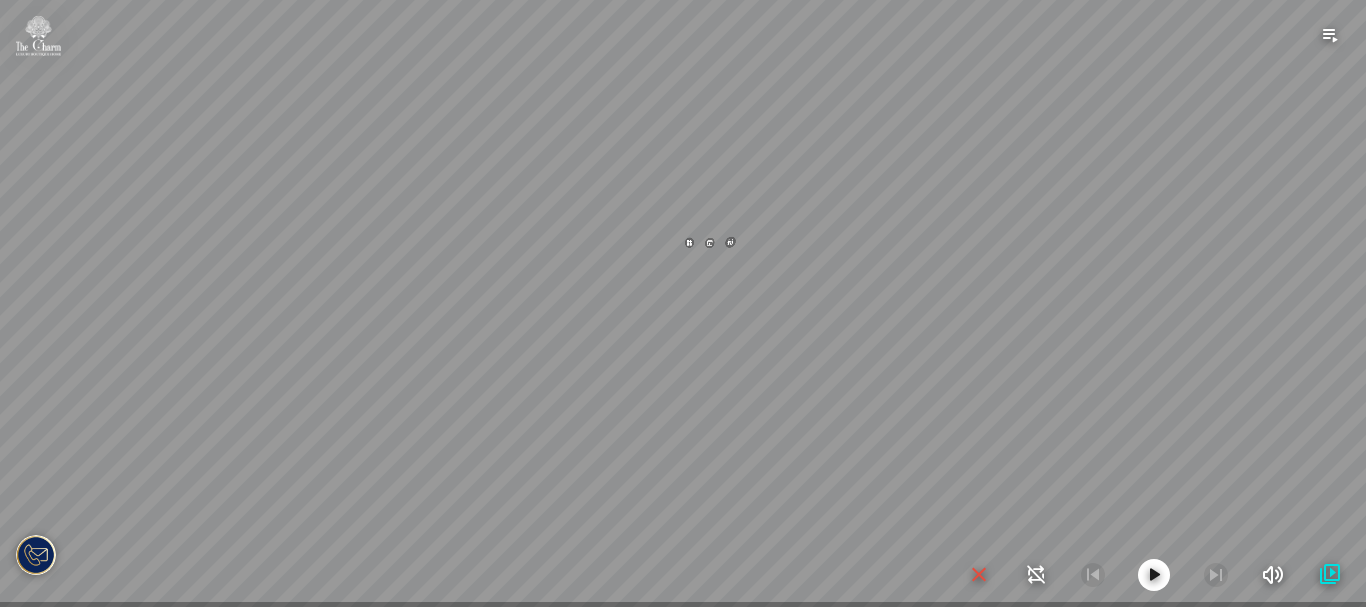 drag, startPoint x: 955, startPoint y: 326, endPoint x: 679, endPoint y: 325, distance: 276.0018 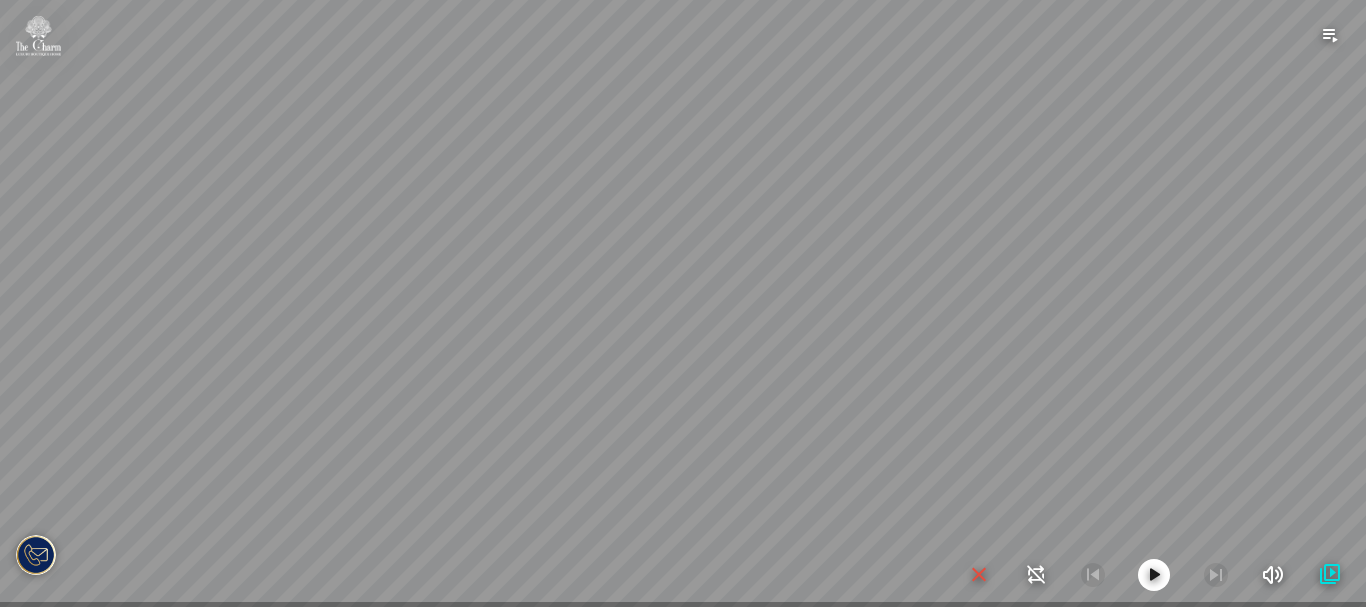 drag, startPoint x: 900, startPoint y: 318, endPoint x: 660, endPoint y: 331, distance: 240.35182 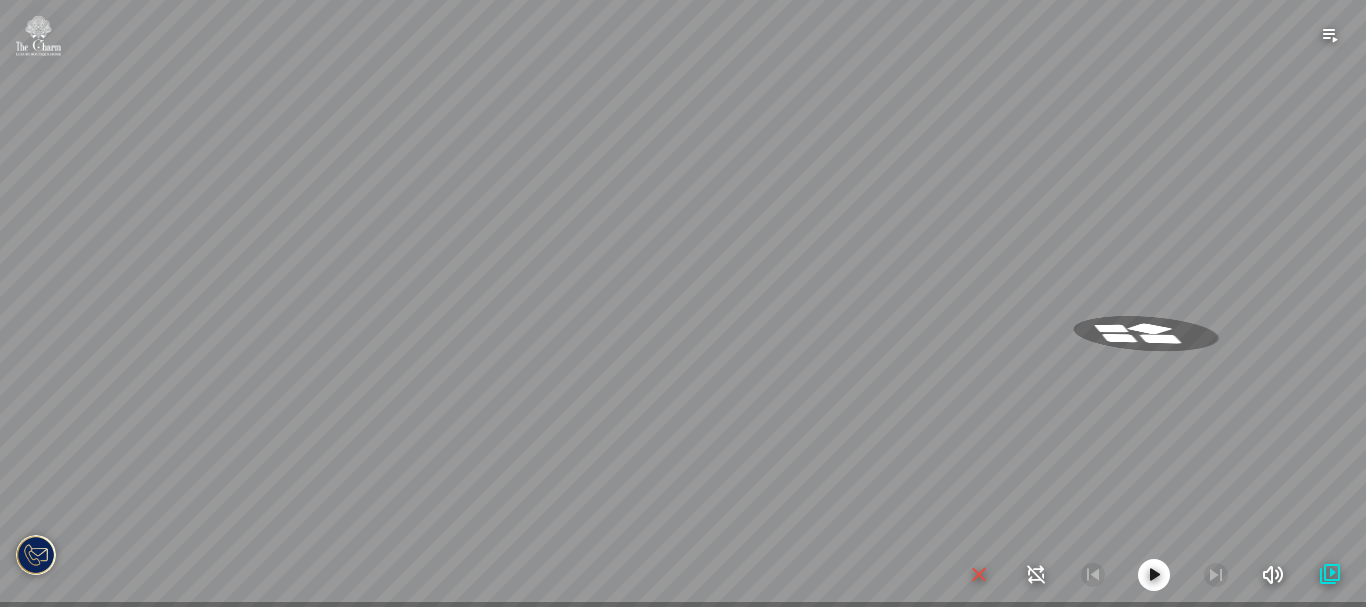 drag, startPoint x: 877, startPoint y: 308, endPoint x: 688, endPoint y: 307, distance: 189.00264 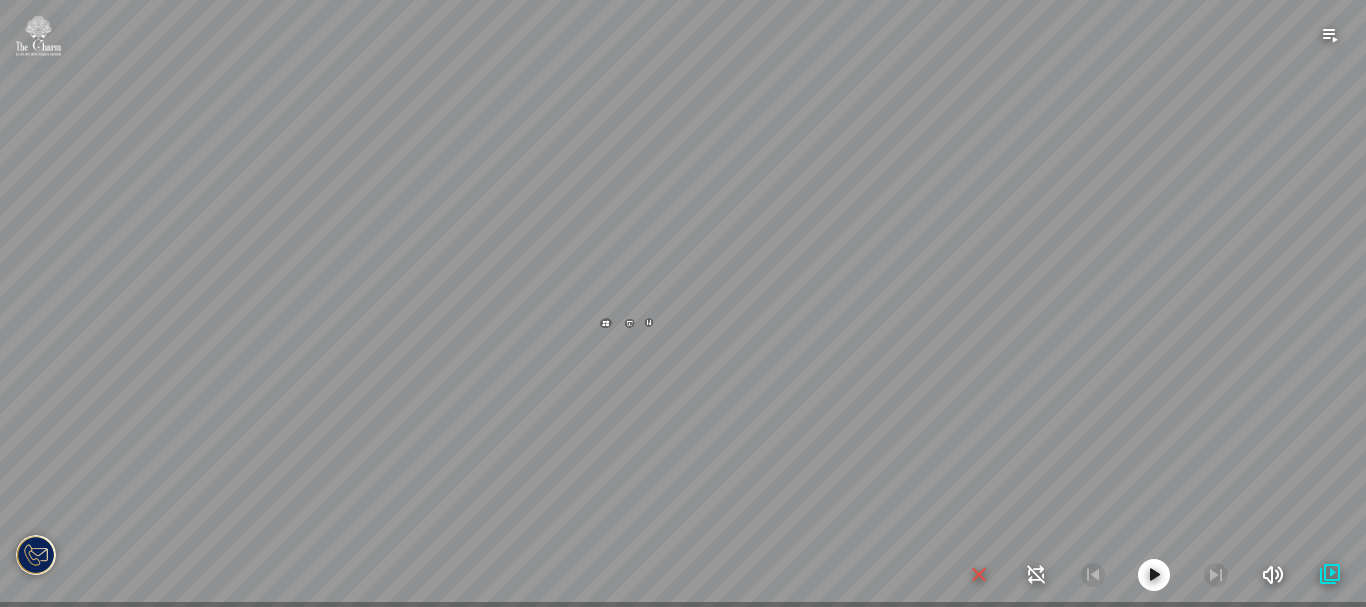 click at bounding box center [683, 303] 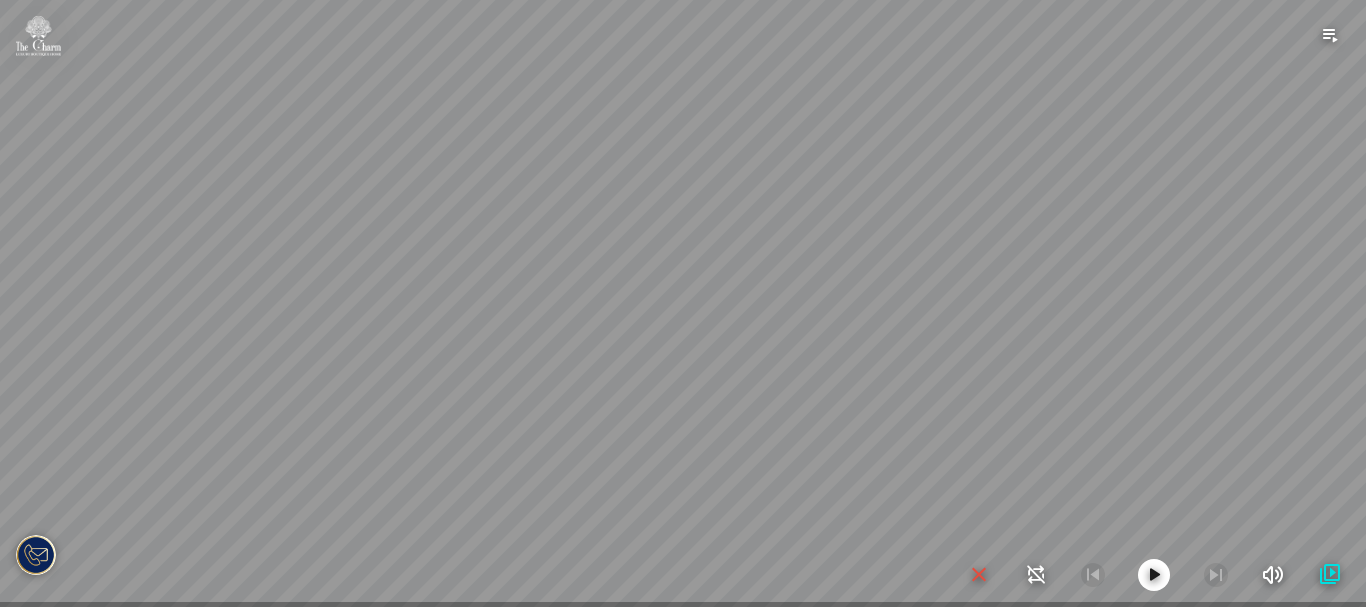 click at bounding box center (683, 303) 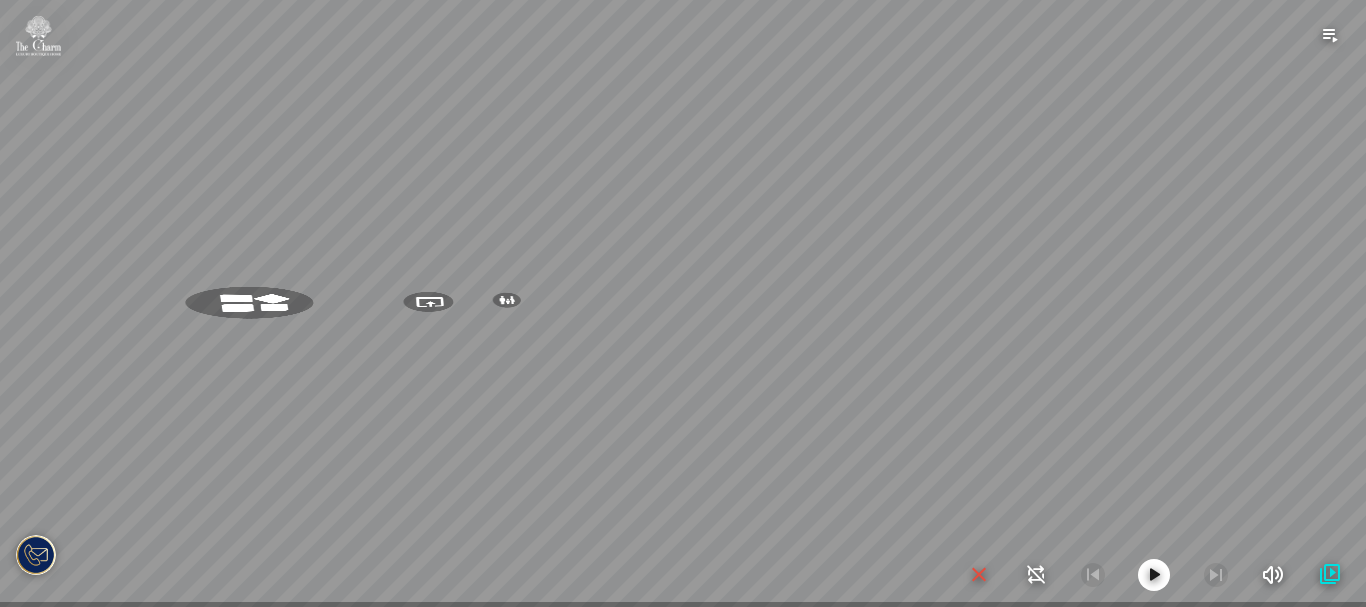 drag, startPoint x: 946, startPoint y: 294, endPoint x: 679, endPoint y: 331, distance: 269.55148 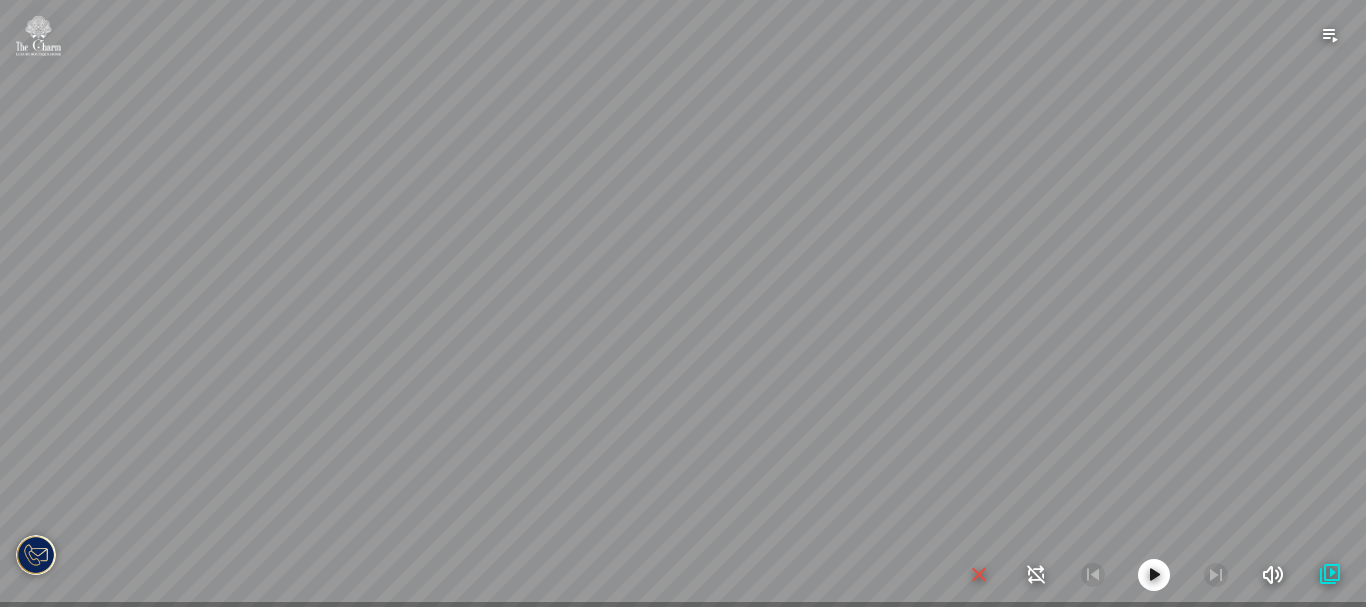 drag, startPoint x: 981, startPoint y: 312, endPoint x: 830, endPoint y: 319, distance: 151.16217 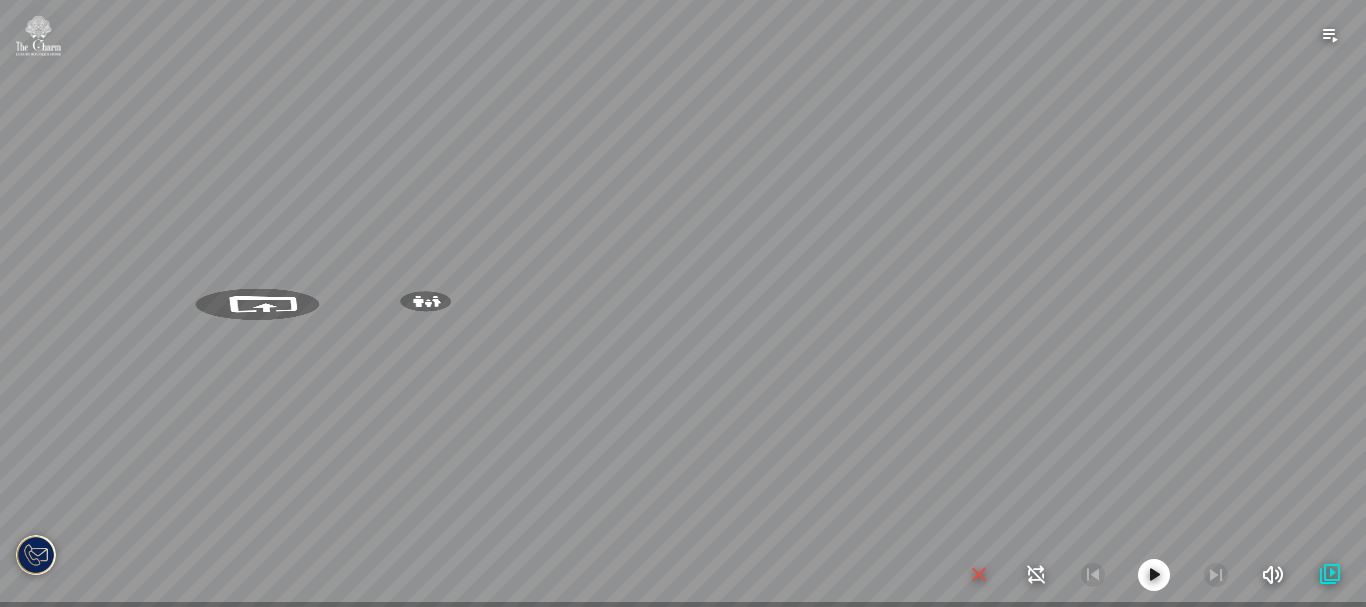 drag, startPoint x: 850, startPoint y: 294, endPoint x: 958, endPoint y: 325, distance: 112.36102 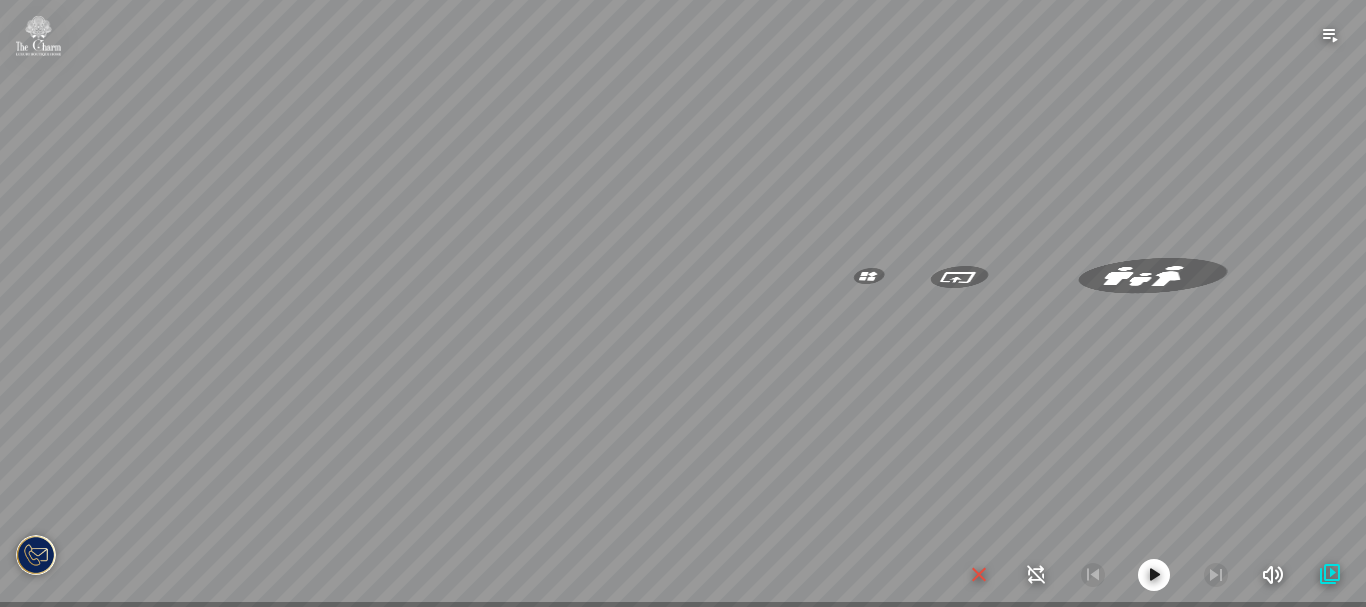 drag, startPoint x: 779, startPoint y: 320, endPoint x: 626, endPoint y: 230, distance: 177.50775 